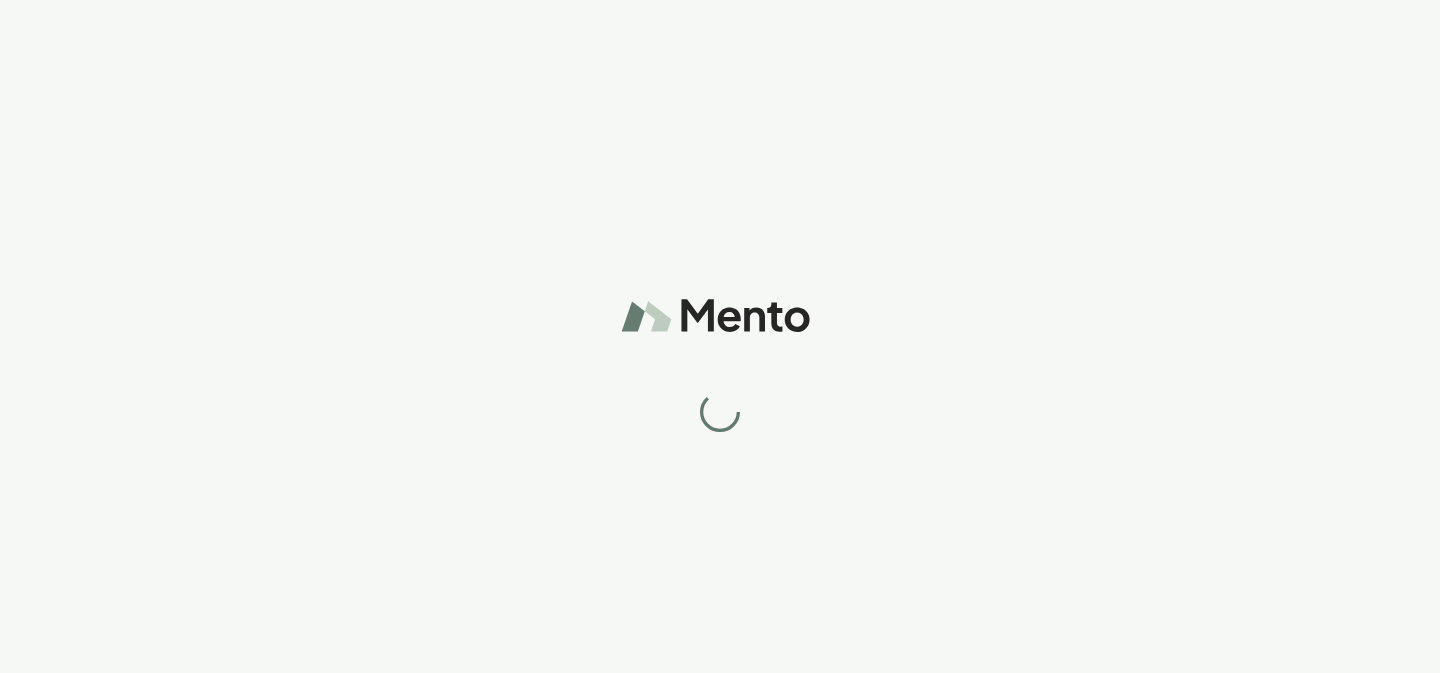 scroll, scrollTop: 0, scrollLeft: 0, axis: both 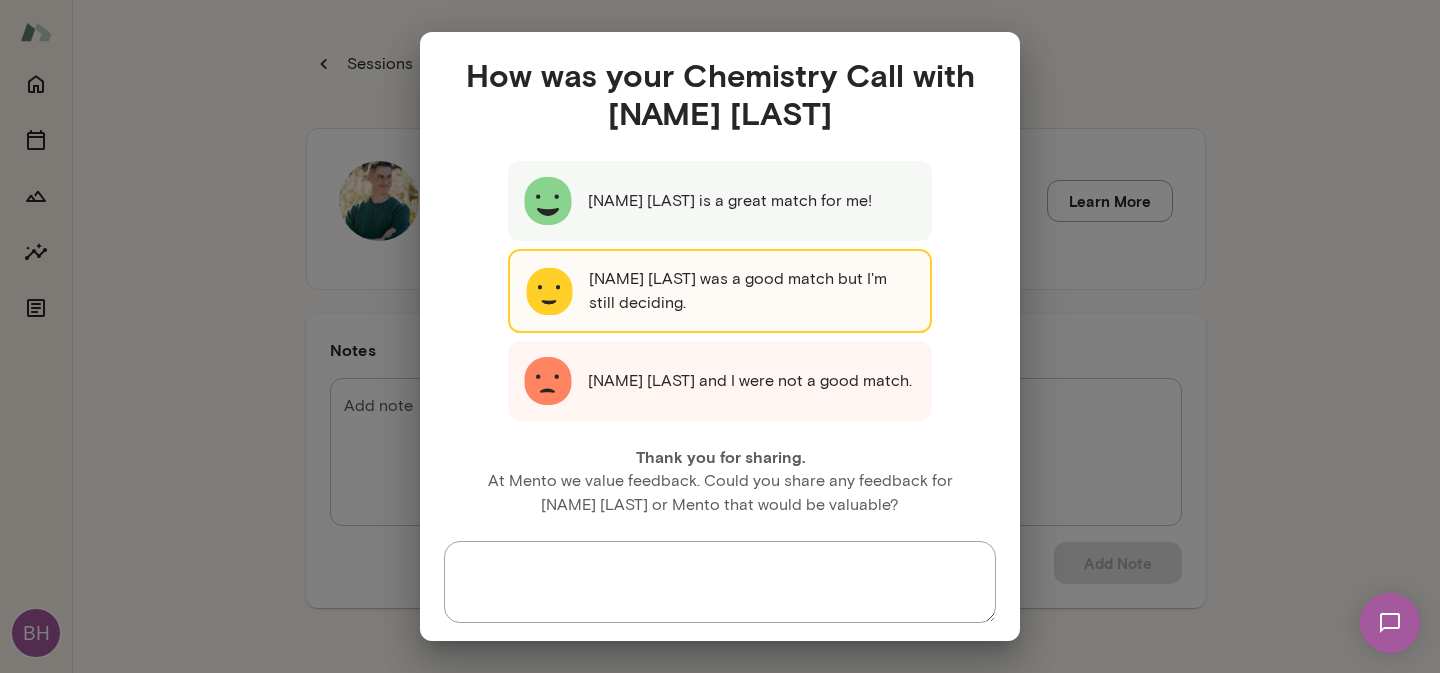 click on "How was your Chemistry Call with Bryan White Bryan White is a great match for me! Bryan White was a good match but I'm still deciding. Bryan White and I were not a good match. Thank you for sharing. At Mento we value feedback. Could you share any feedback for Bryan White or Mento that would be valuable? * Maybe later Share" at bounding box center [720, 336] 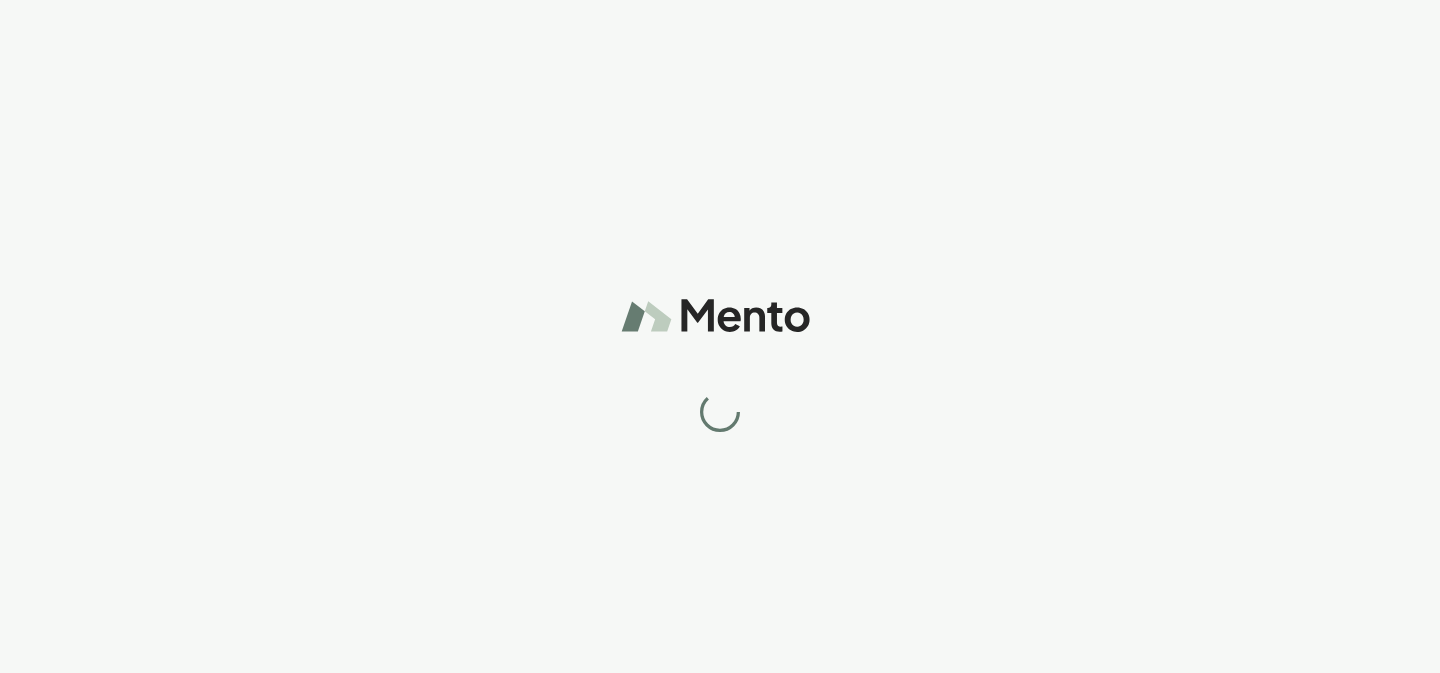 scroll, scrollTop: 0, scrollLeft: 0, axis: both 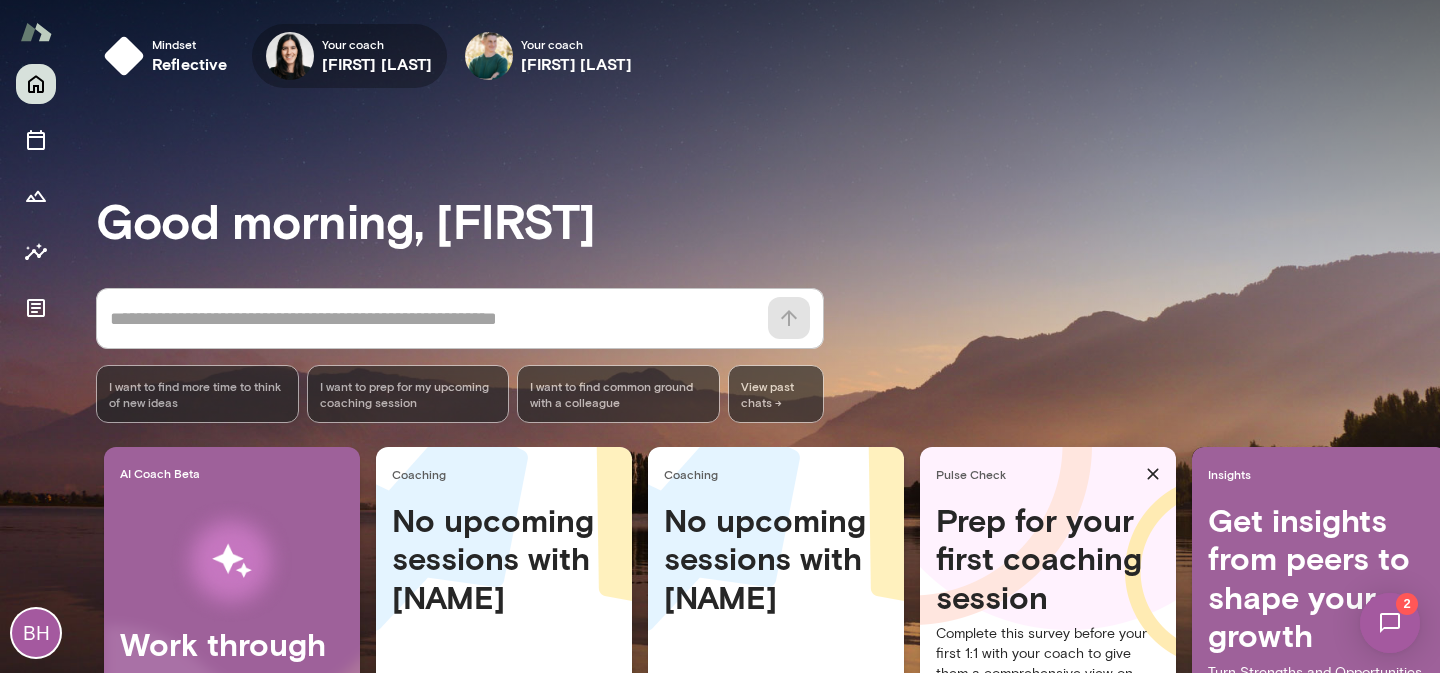 click on "[FIRST] [LAST]" at bounding box center (377, 64) 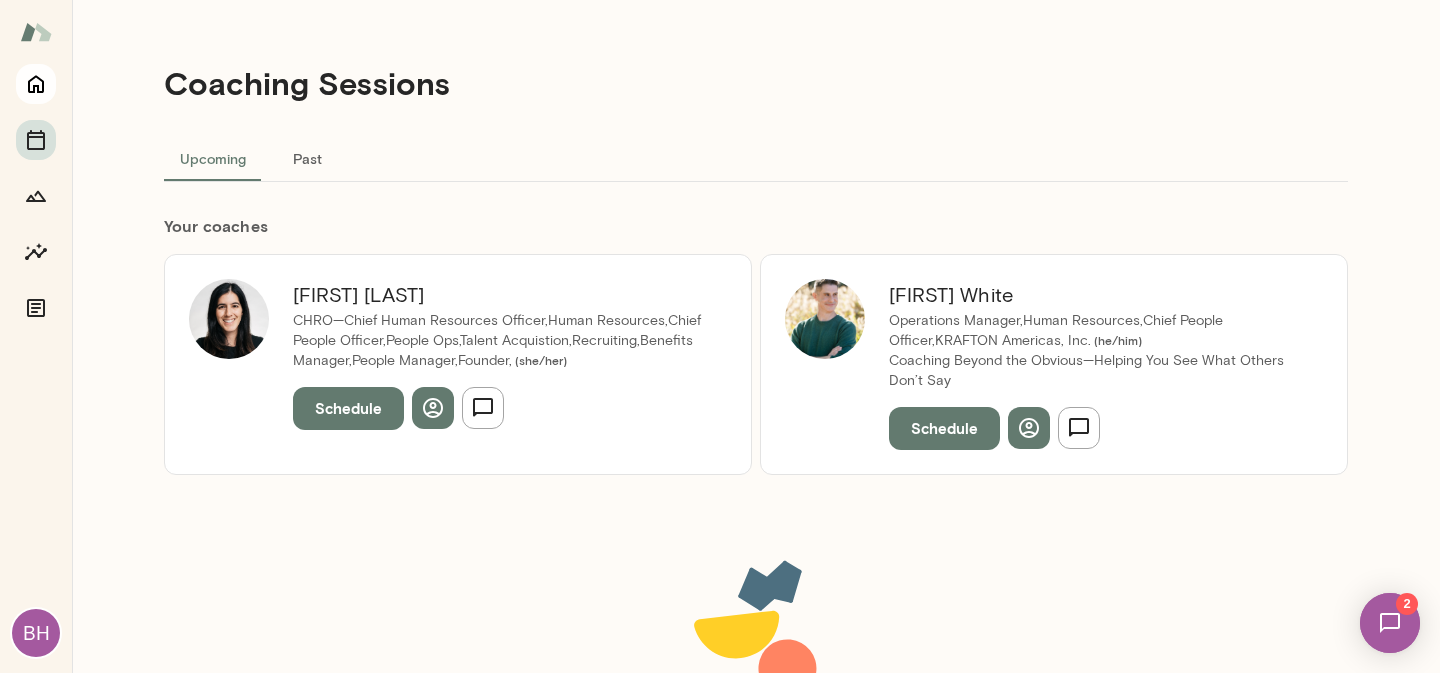 click at bounding box center (36, 84) 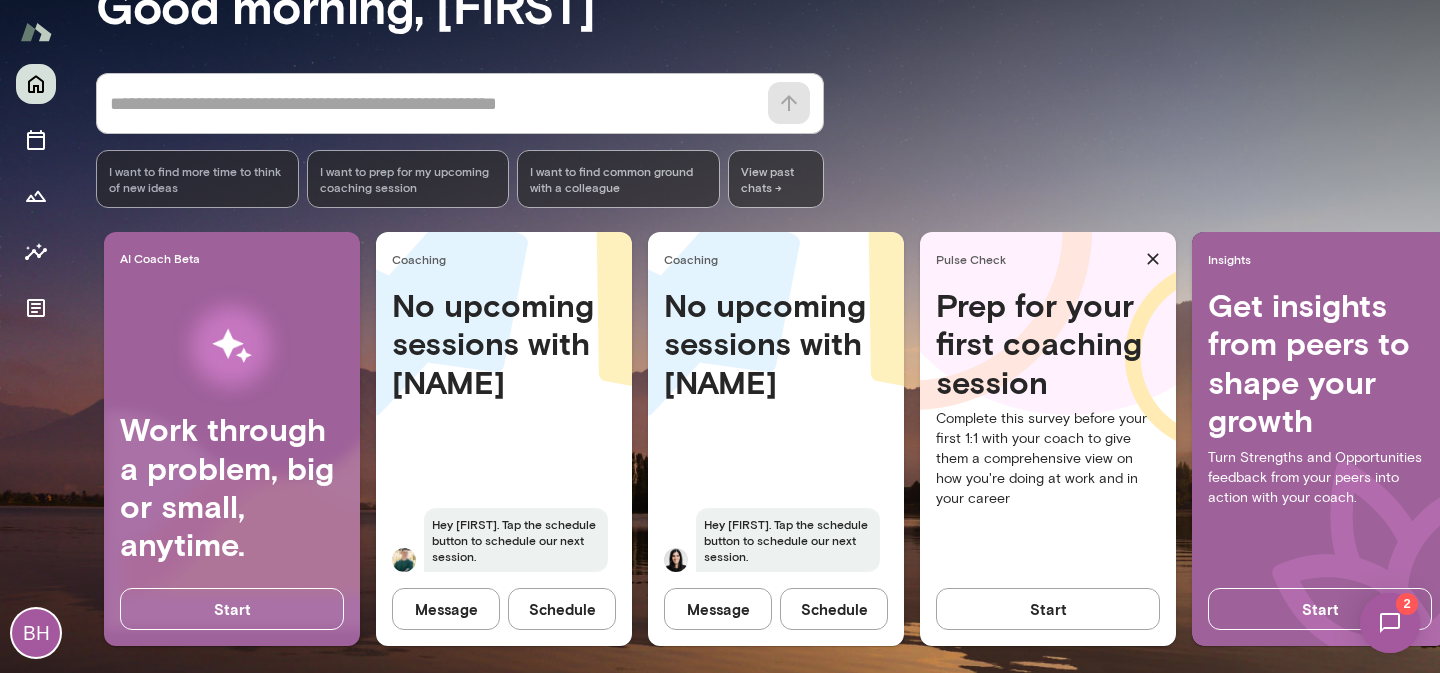 scroll, scrollTop: 228, scrollLeft: 0, axis: vertical 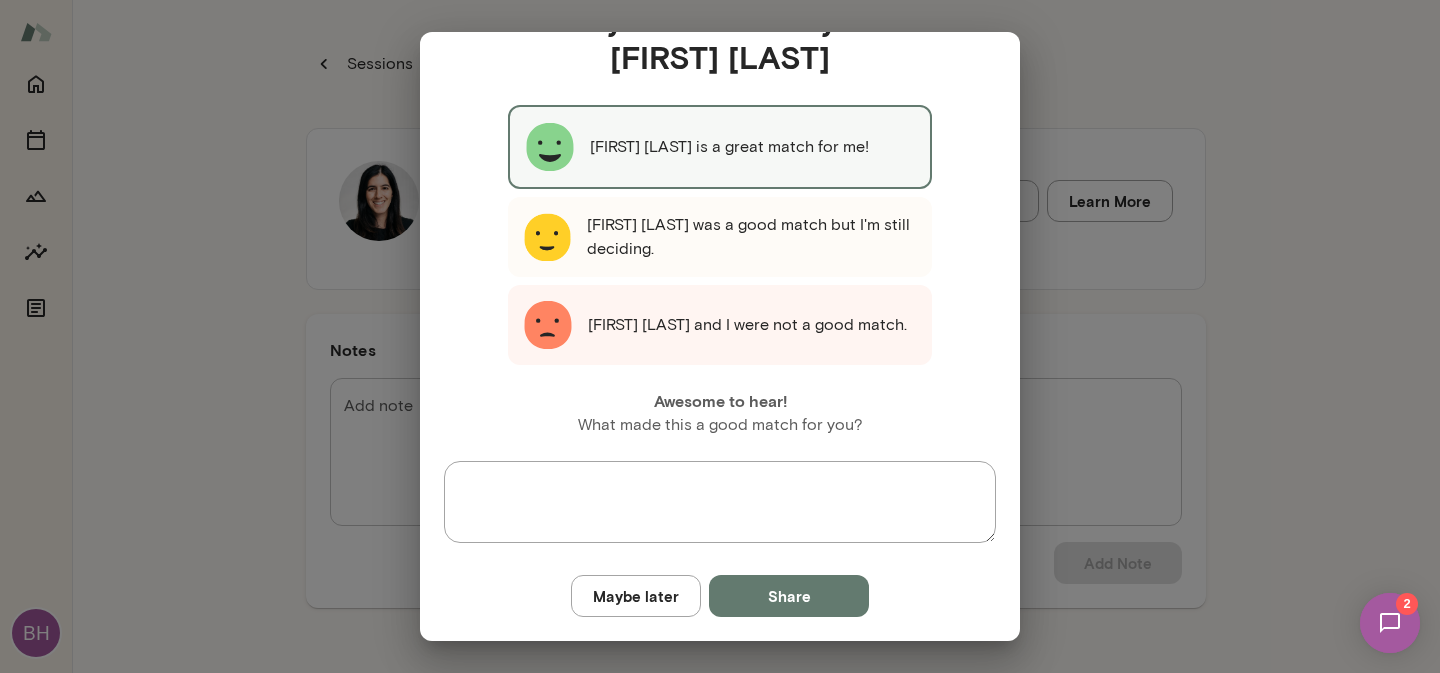 click at bounding box center (720, 502) 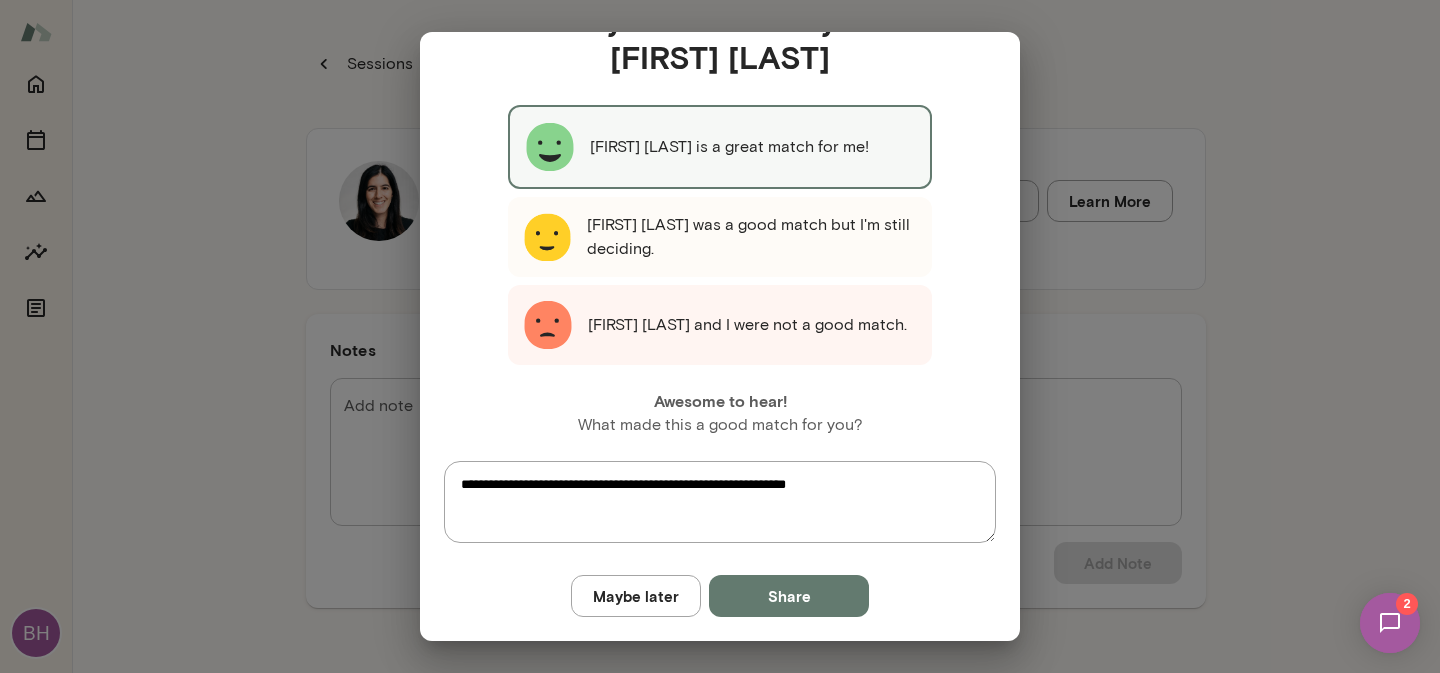 type on "**********" 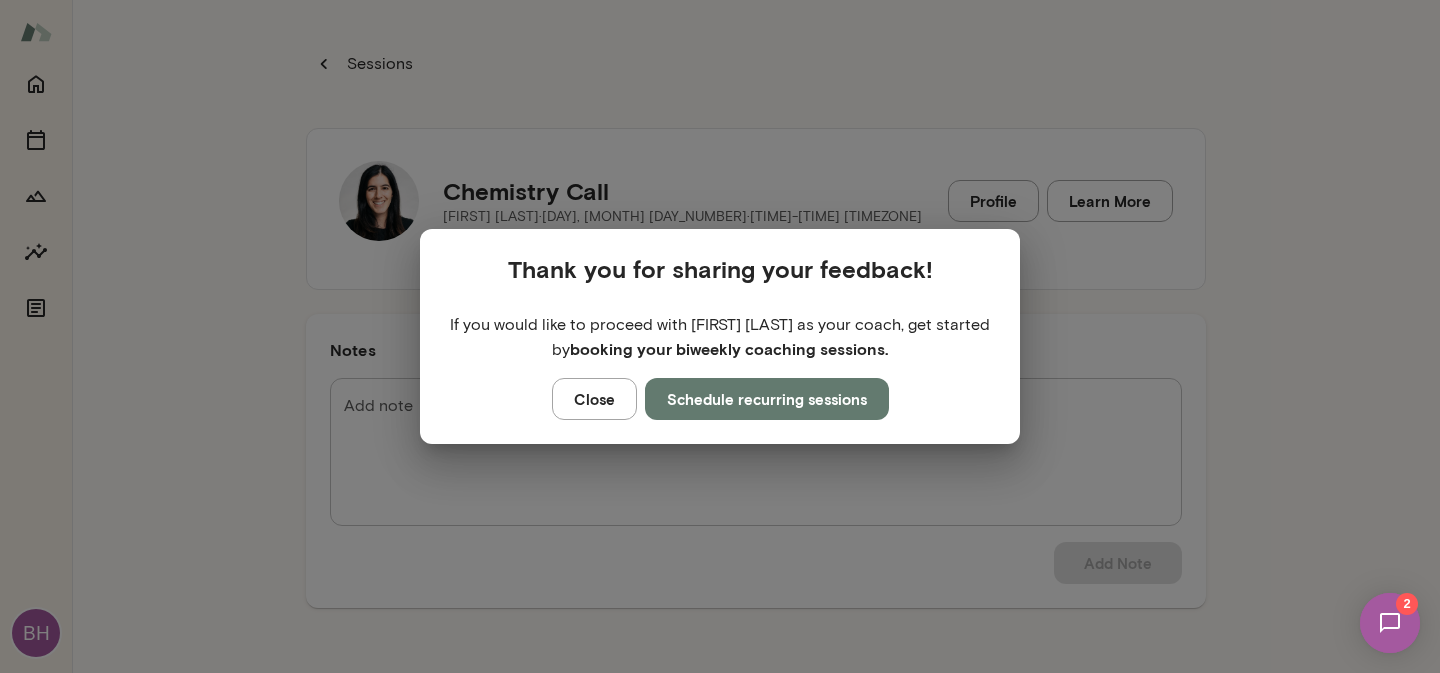 scroll, scrollTop: 0, scrollLeft: 0, axis: both 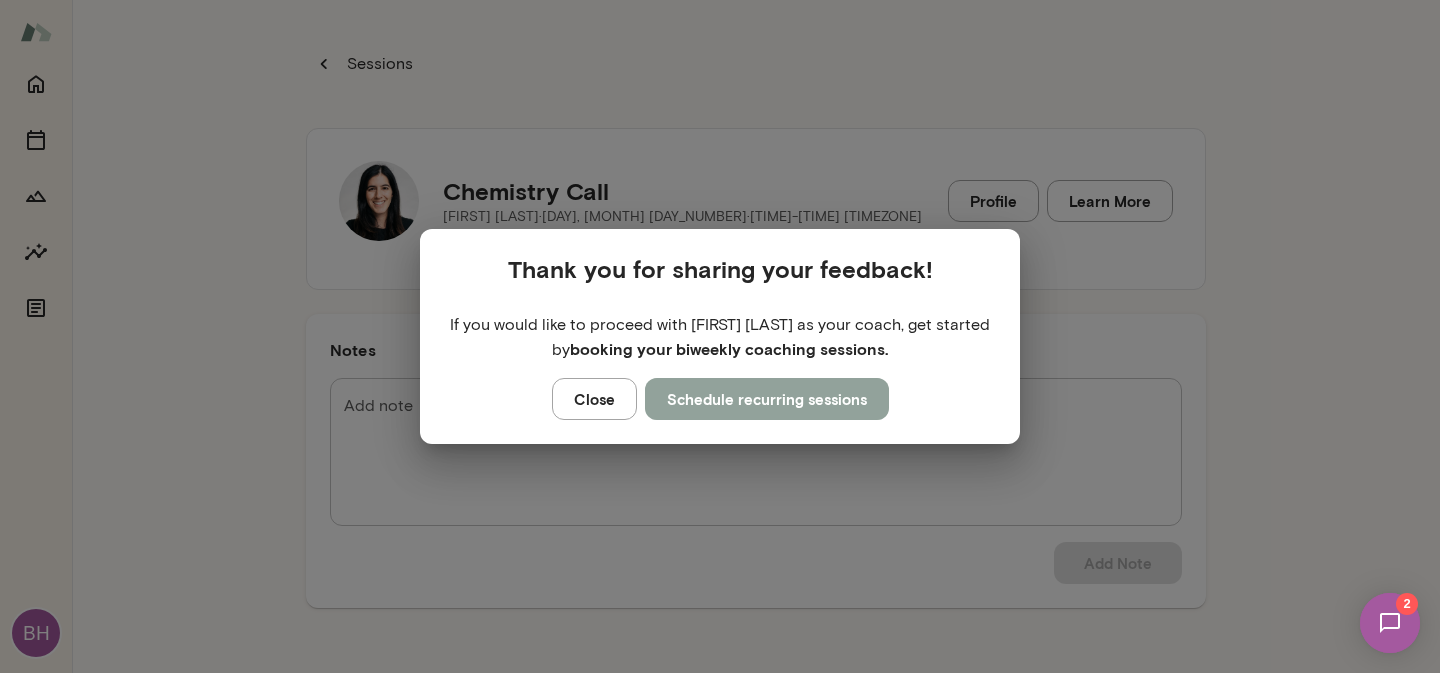 click on "Schedule recurring sessions" at bounding box center (767, 399) 